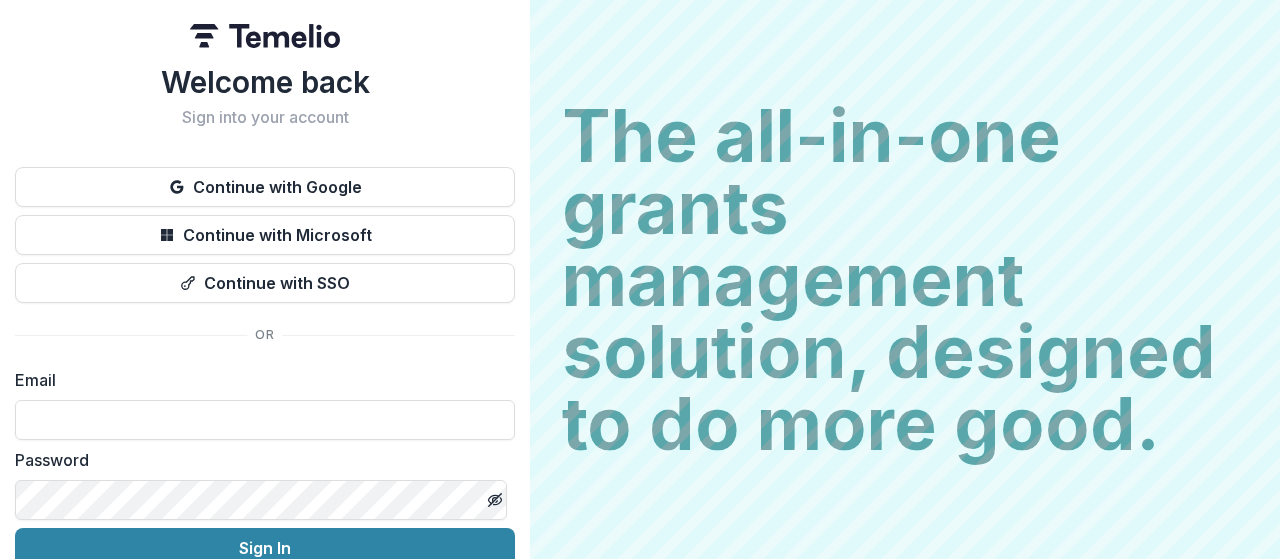 scroll, scrollTop: 0, scrollLeft: 0, axis: both 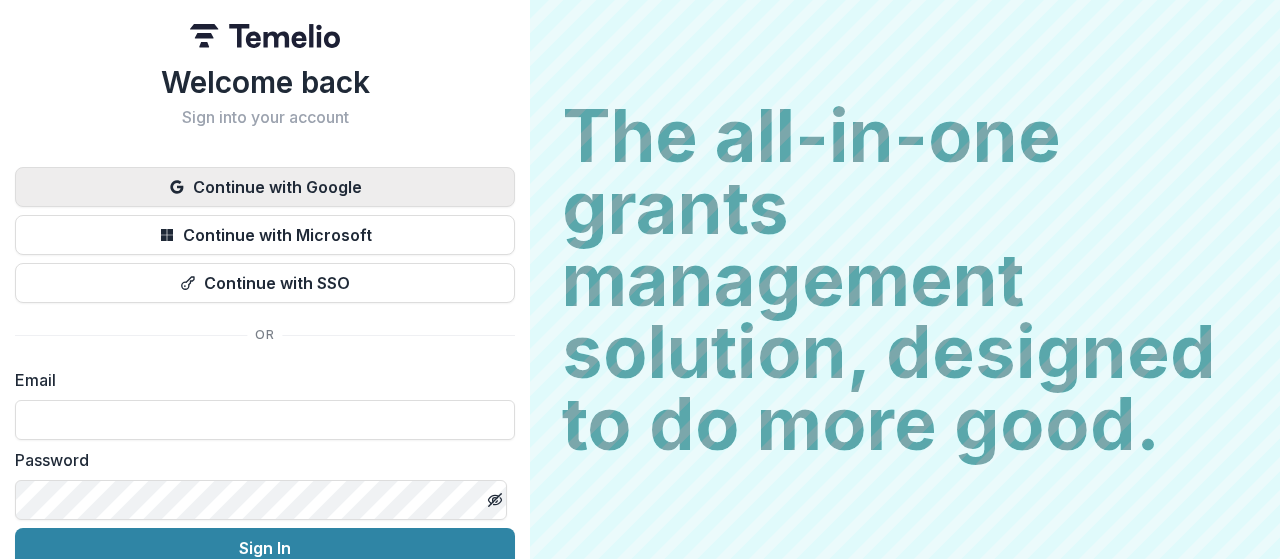 click on "Continue with Google" at bounding box center [265, 187] 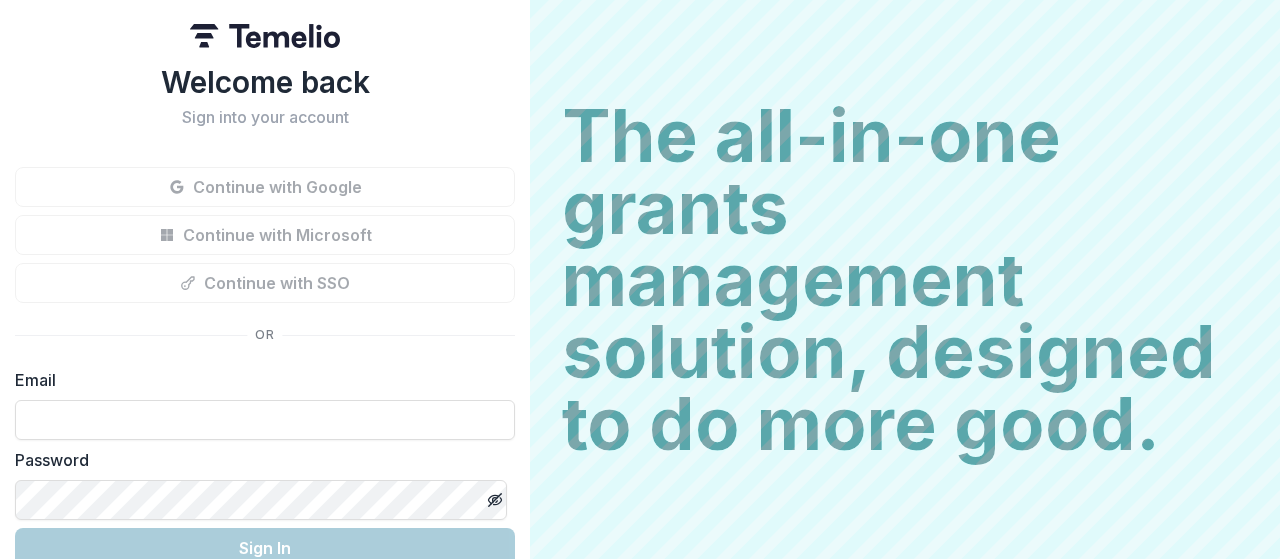 scroll, scrollTop: 0, scrollLeft: 0, axis: both 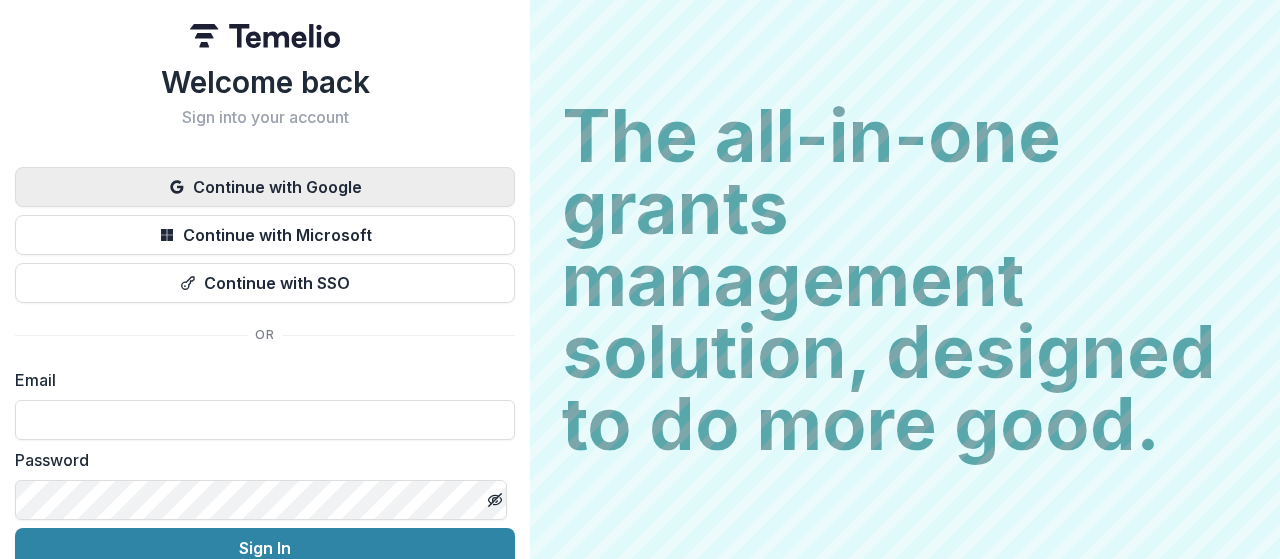 click on "Continue with Google" at bounding box center [265, 187] 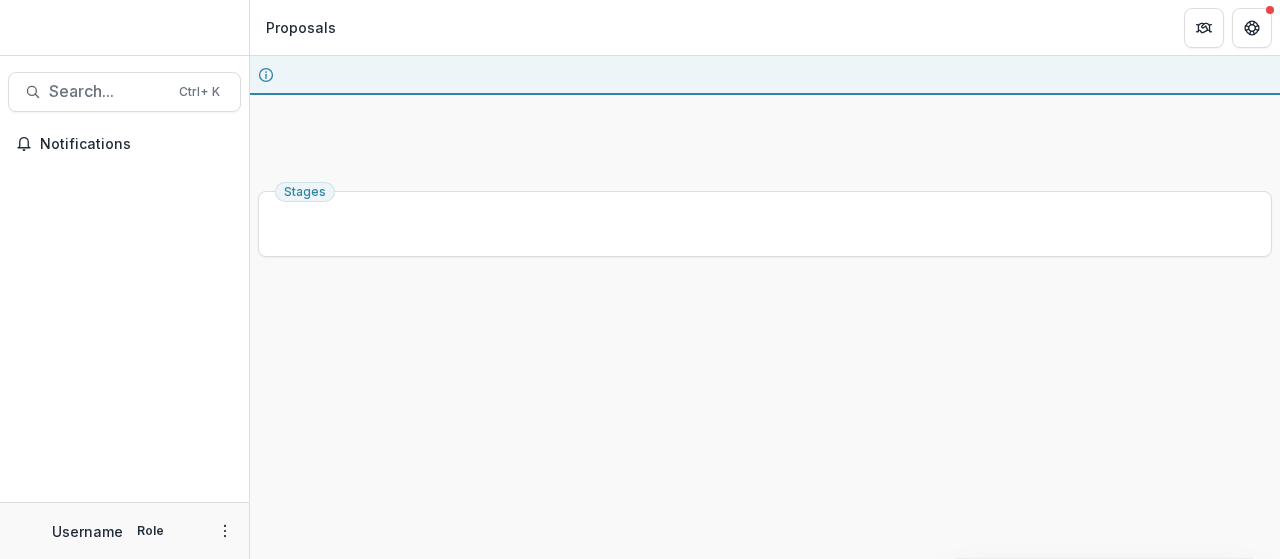 scroll, scrollTop: 0, scrollLeft: 0, axis: both 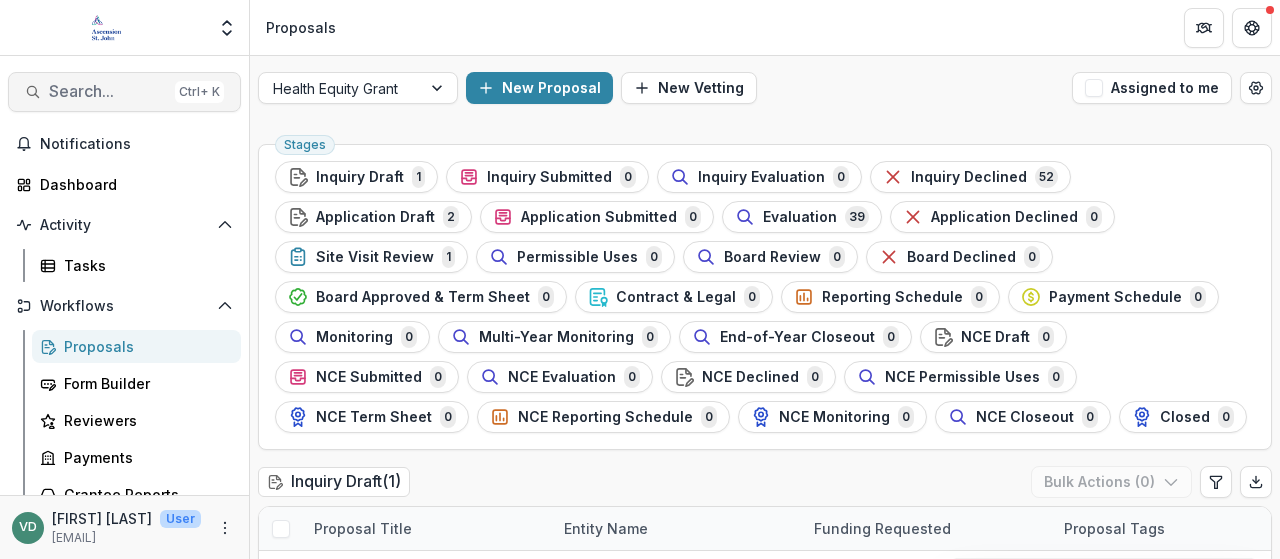 click on "Search..." at bounding box center (108, 91) 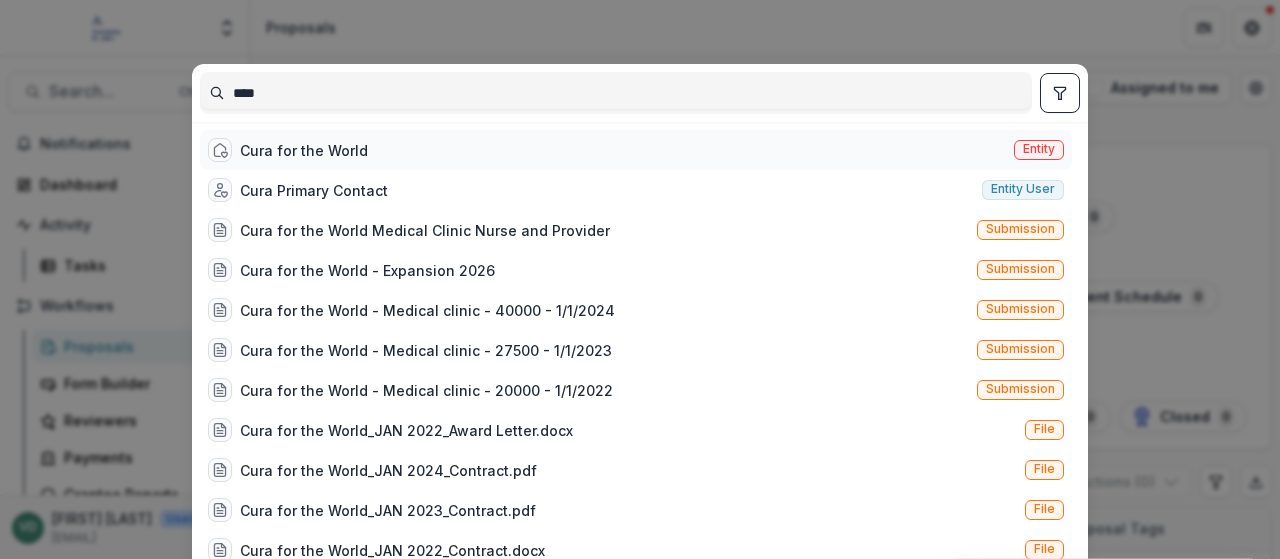 type on "****" 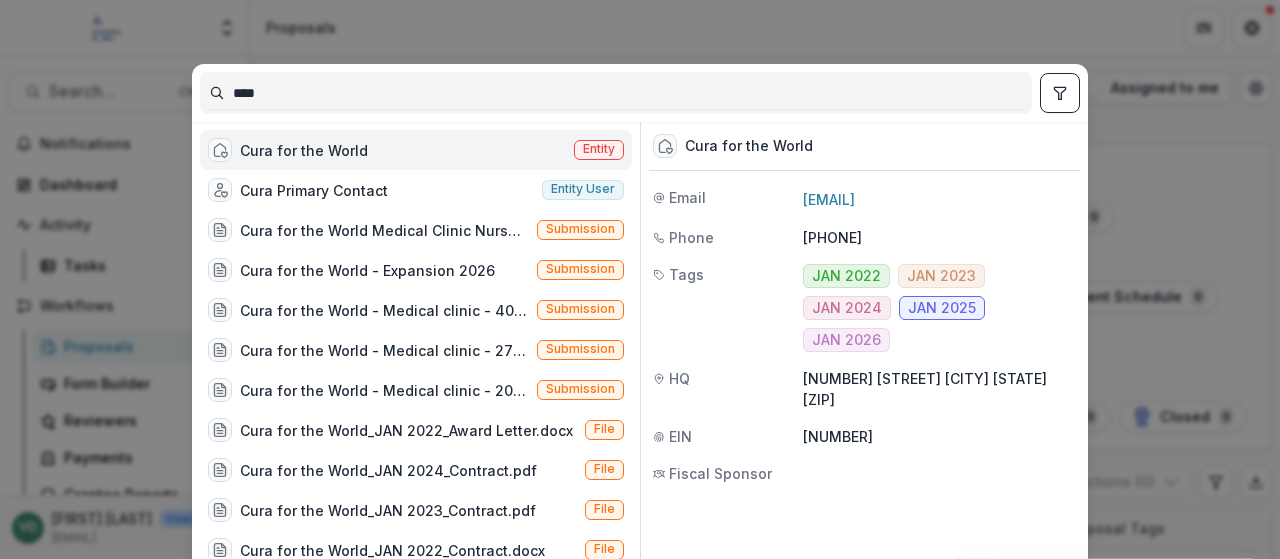 scroll, scrollTop: 168, scrollLeft: 0, axis: vertical 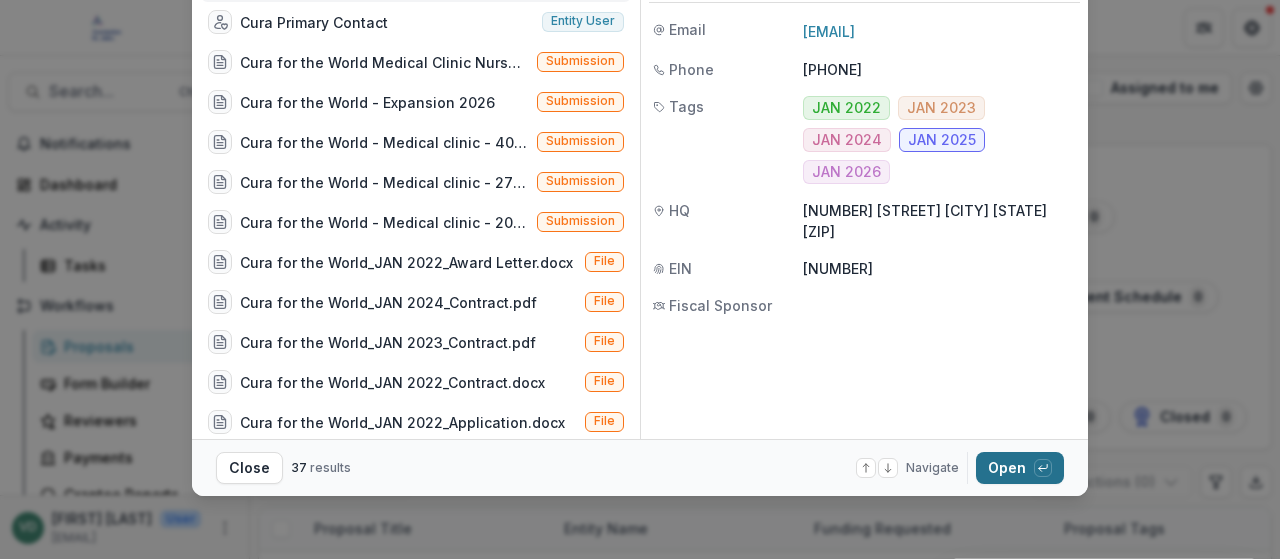 click on "Open with enter key" at bounding box center [1020, 468] 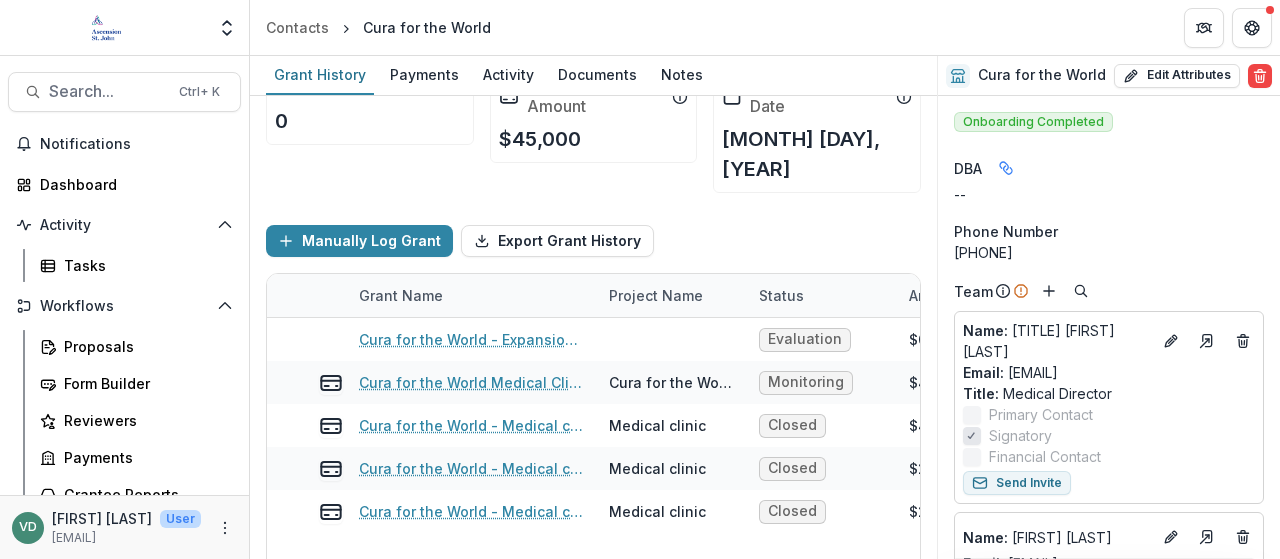 scroll, scrollTop: 136, scrollLeft: 0, axis: vertical 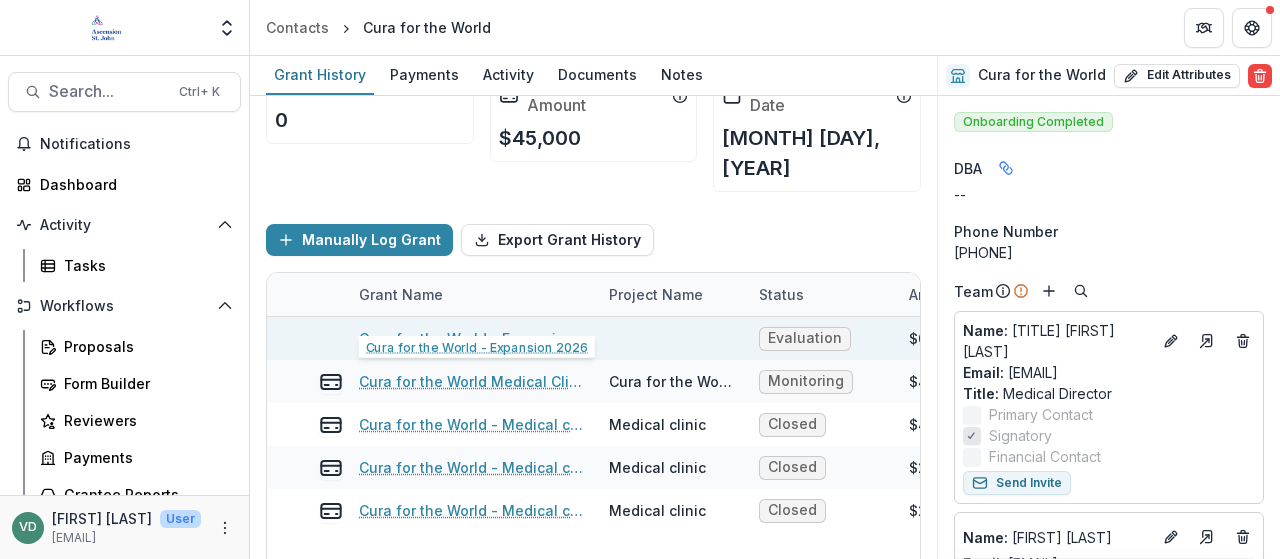 click on "Cura for the World - Expansion 2026" at bounding box center [472, 338] 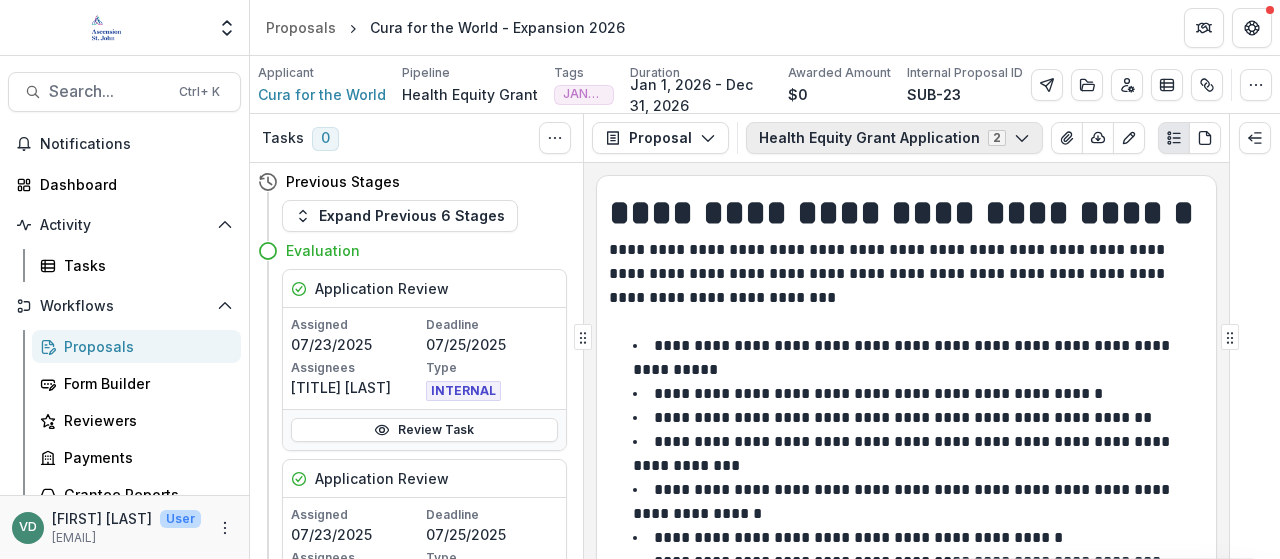 click on "Health Equity Grant Application 2" at bounding box center [894, 138] 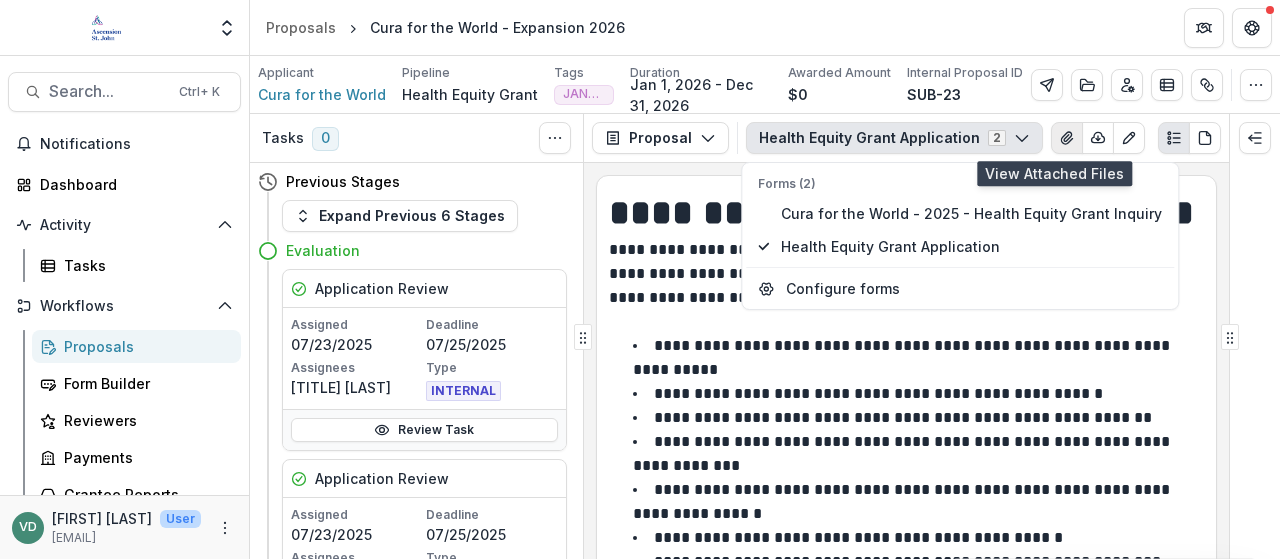 click at bounding box center [1067, 138] 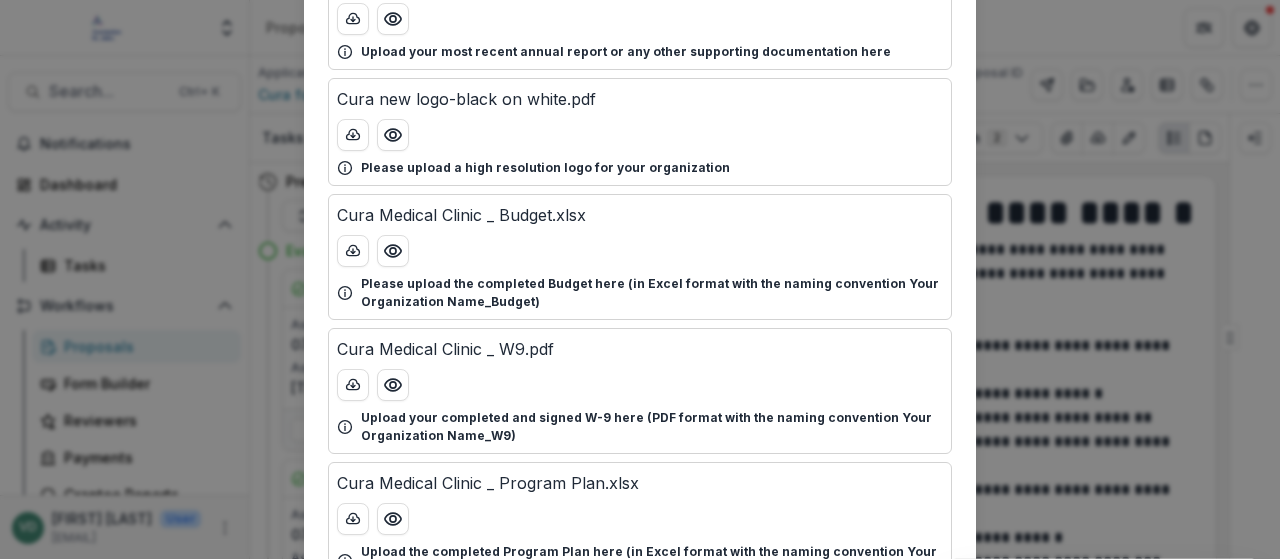 scroll, scrollTop: 187, scrollLeft: 0, axis: vertical 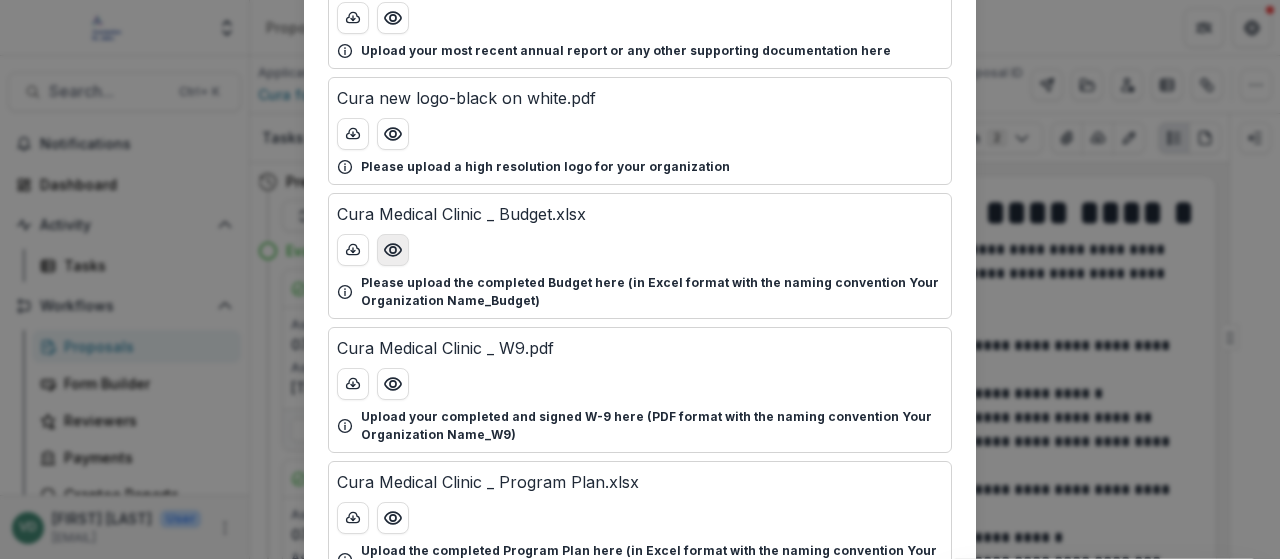 click at bounding box center [393, 250] 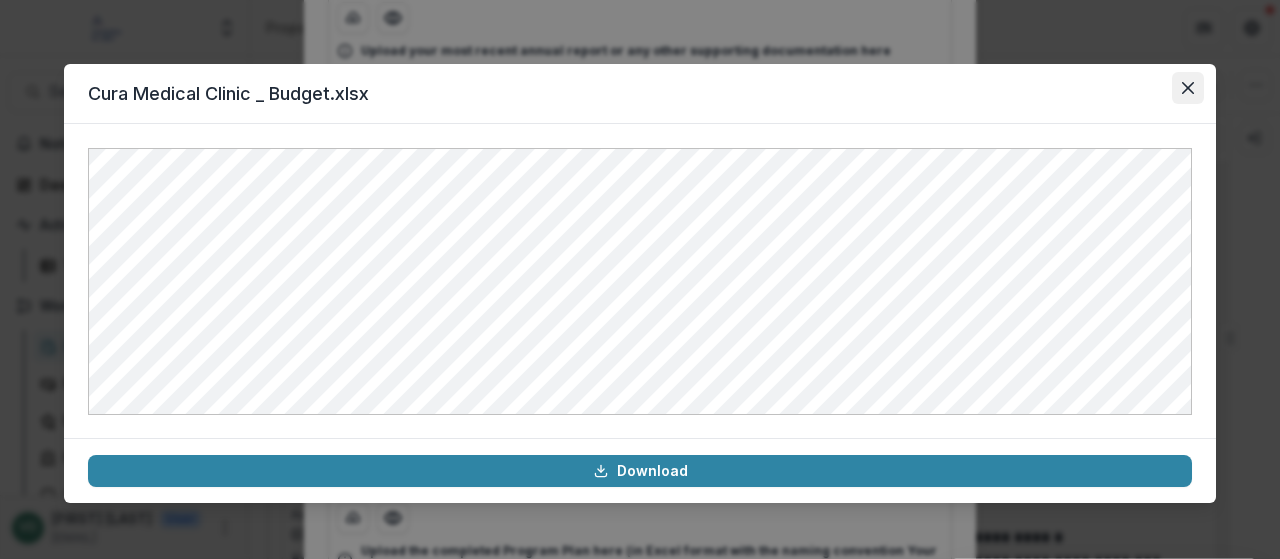 click 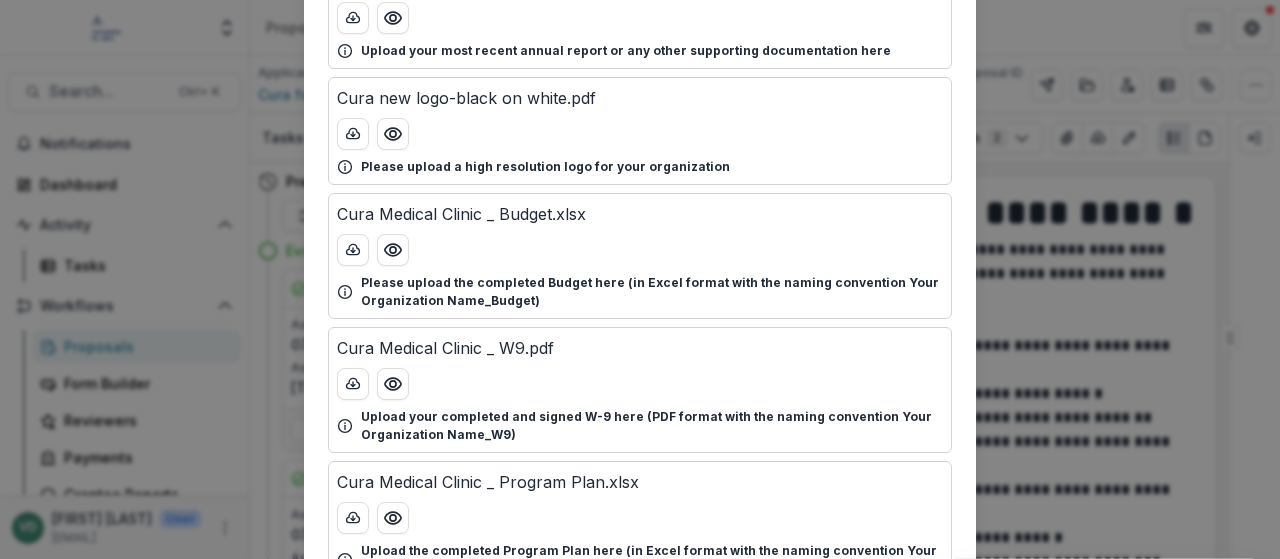 scroll, scrollTop: 0, scrollLeft: 0, axis: both 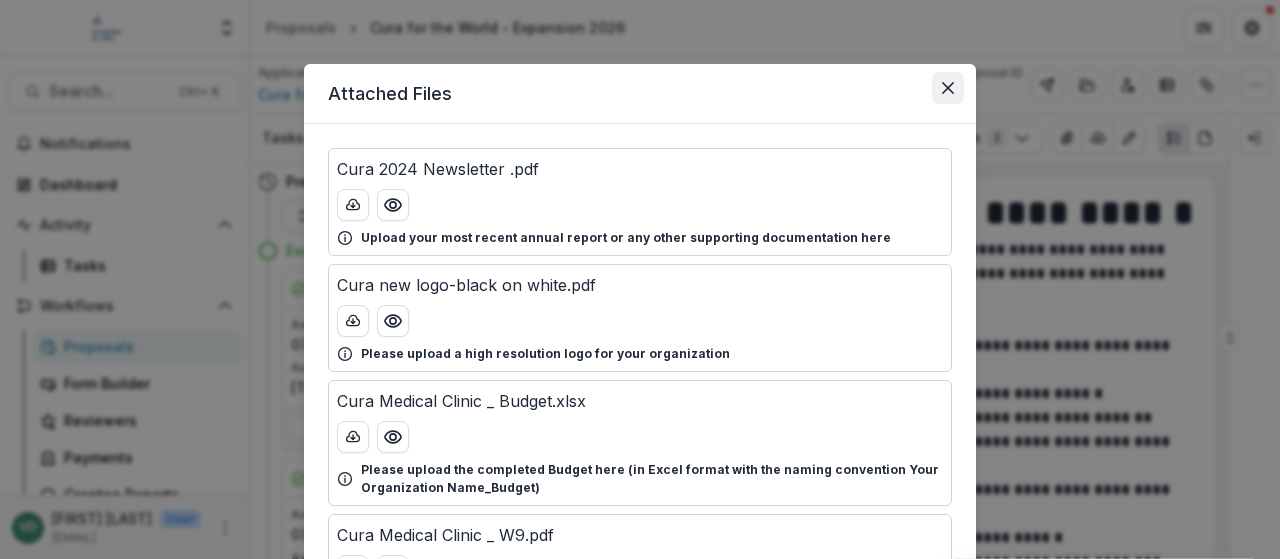 click at bounding box center [948, 88] 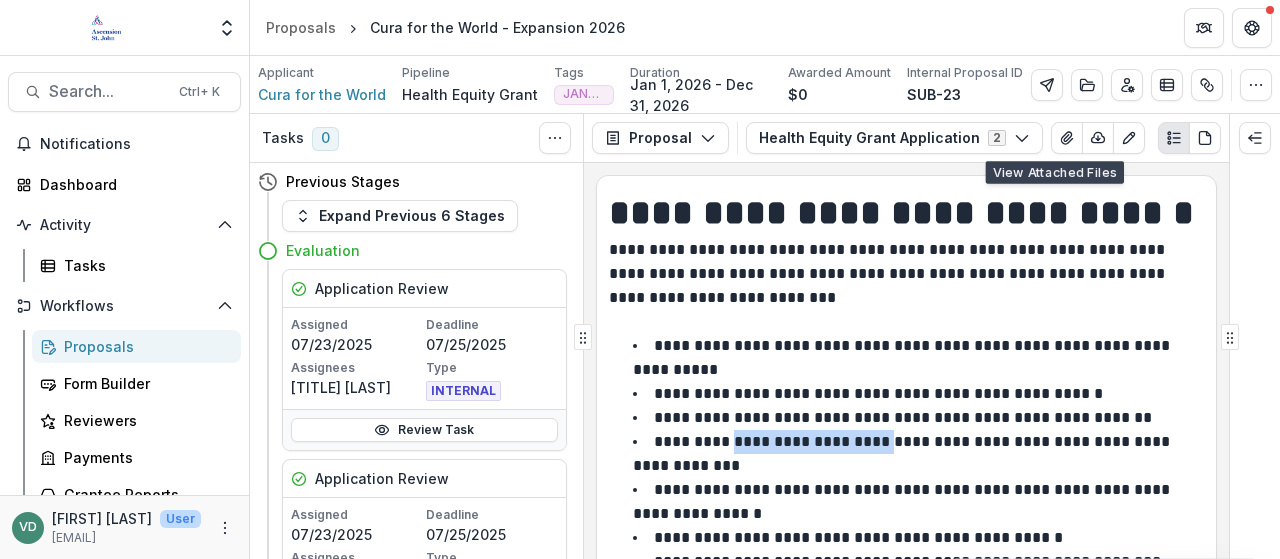 drag, startPoint x: 886, startPoint y: 436, endPoint x: 718, endPoint y: 434, distance: 168.0119 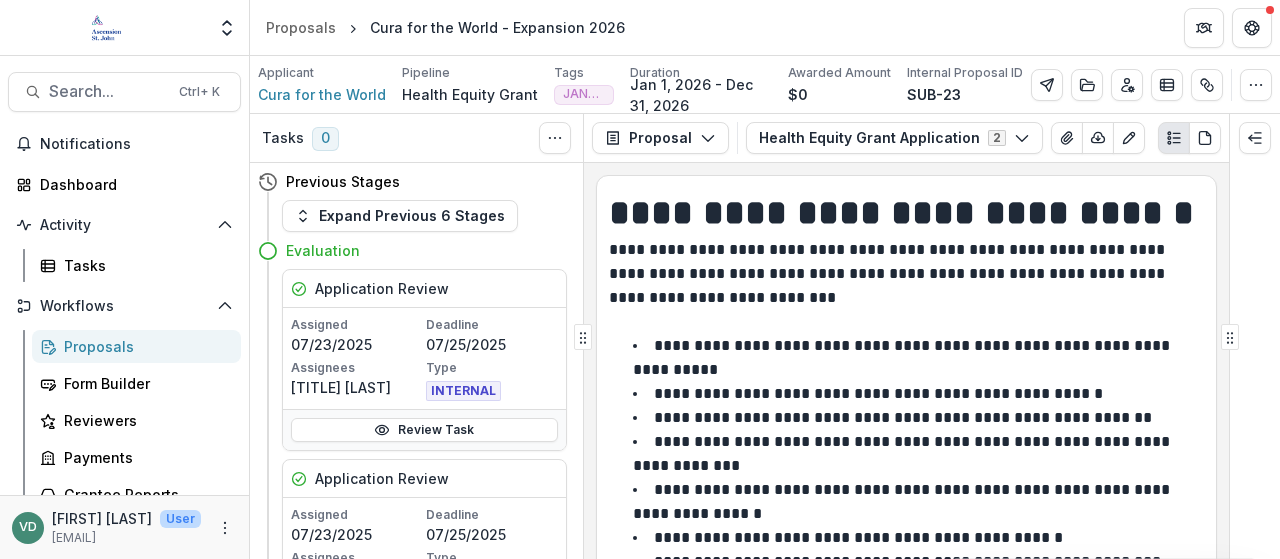 click on "**********" at bounding box center (918, 358) 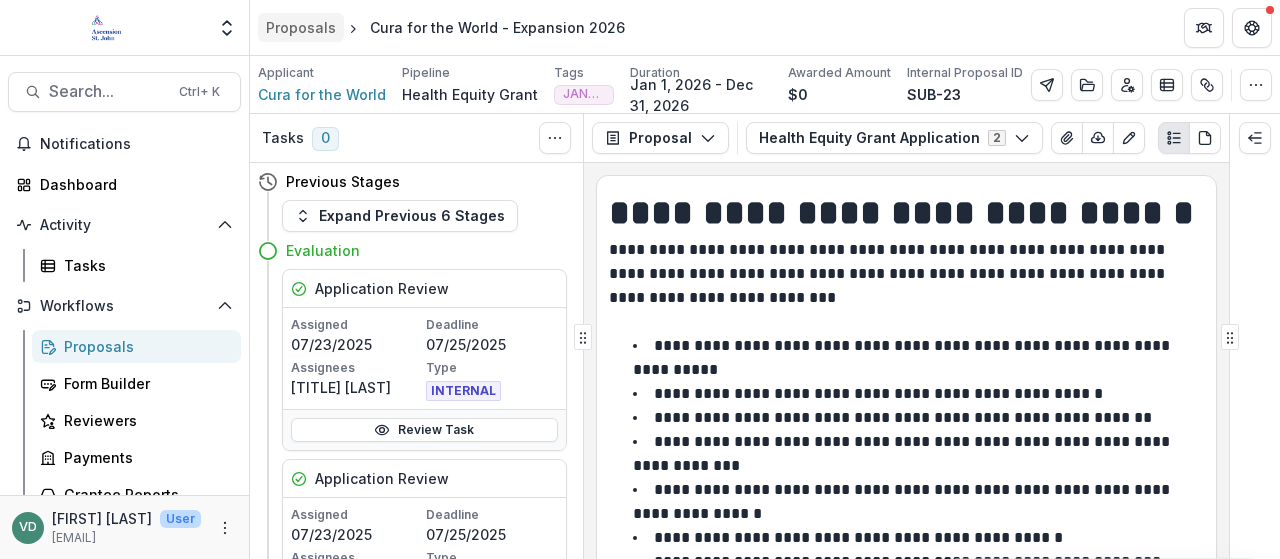 click on "Proposals" at bounding box center [301, 27] 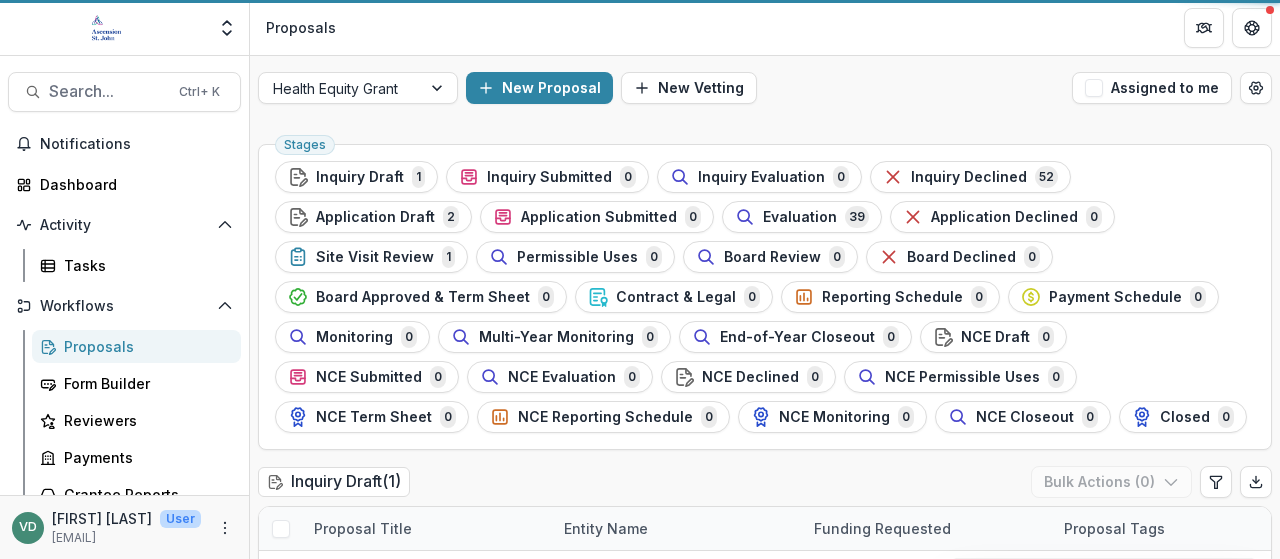 click on "Health Equity Grant New Proposal New Vetting Assigned to me" at bounding box center (765, 88) 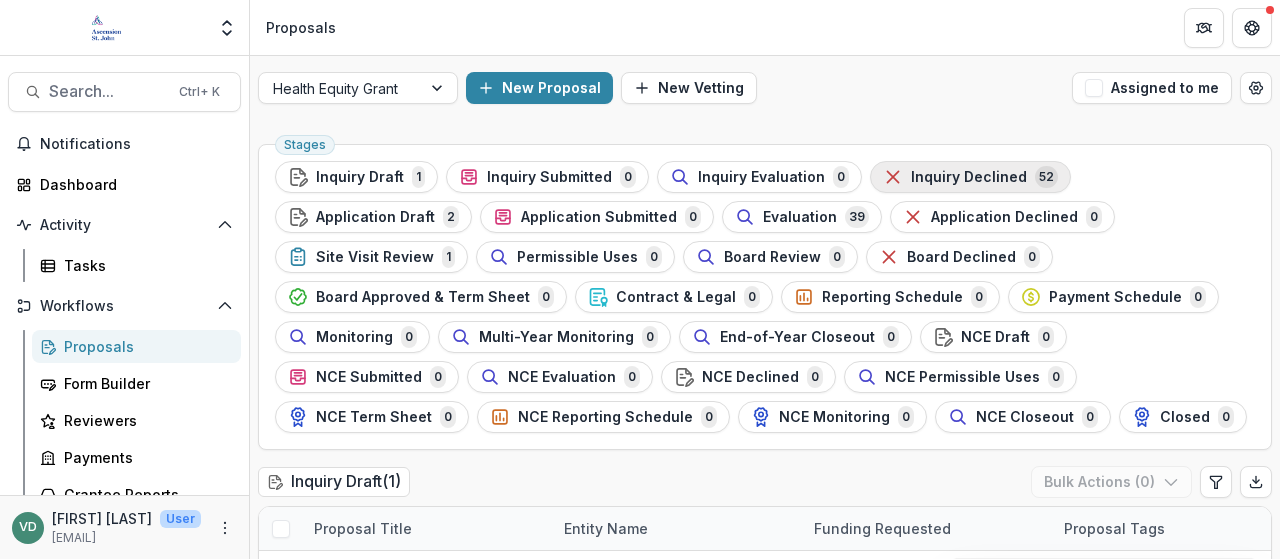 scroll, scrollTop: 97, scrollLeft: 0, axis: vertical 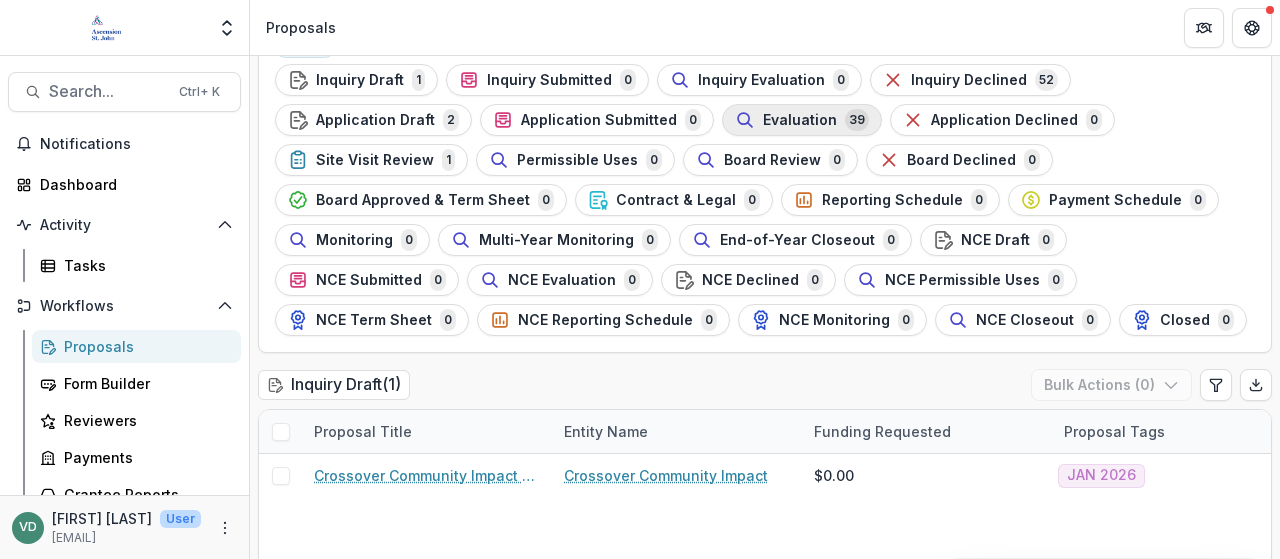 click on "Evaluation" at bounding box center (800, 120) 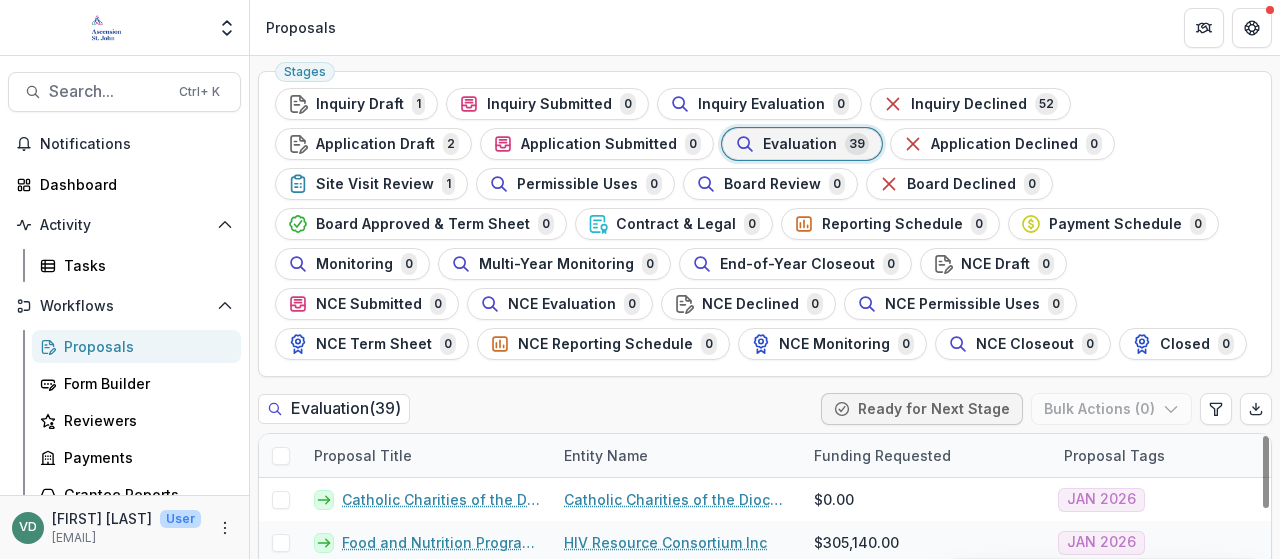 scroll, scrollTop: 97, scrollLeft: 0, axis: vertical 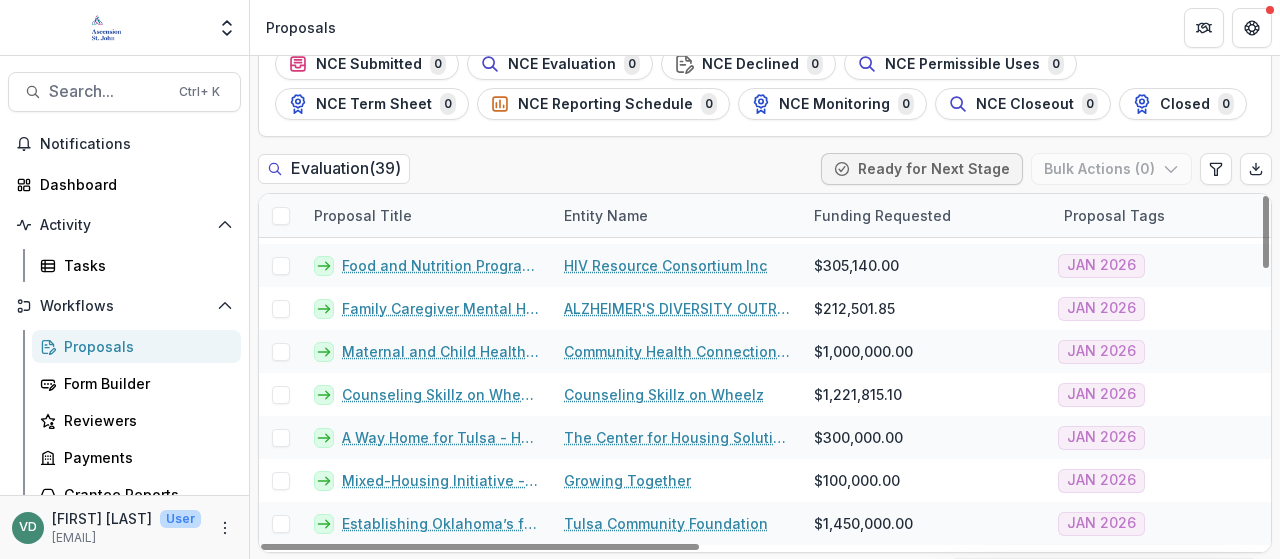 click on "Entity Name" at bounding box center [606, 215] 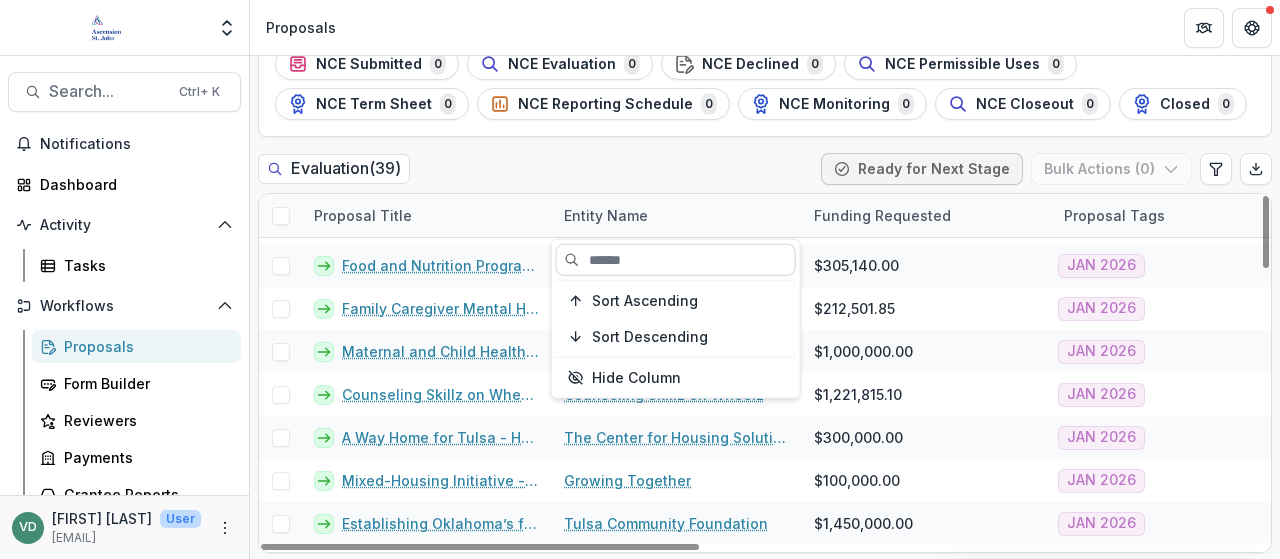 click at bounding box center [676, 260] 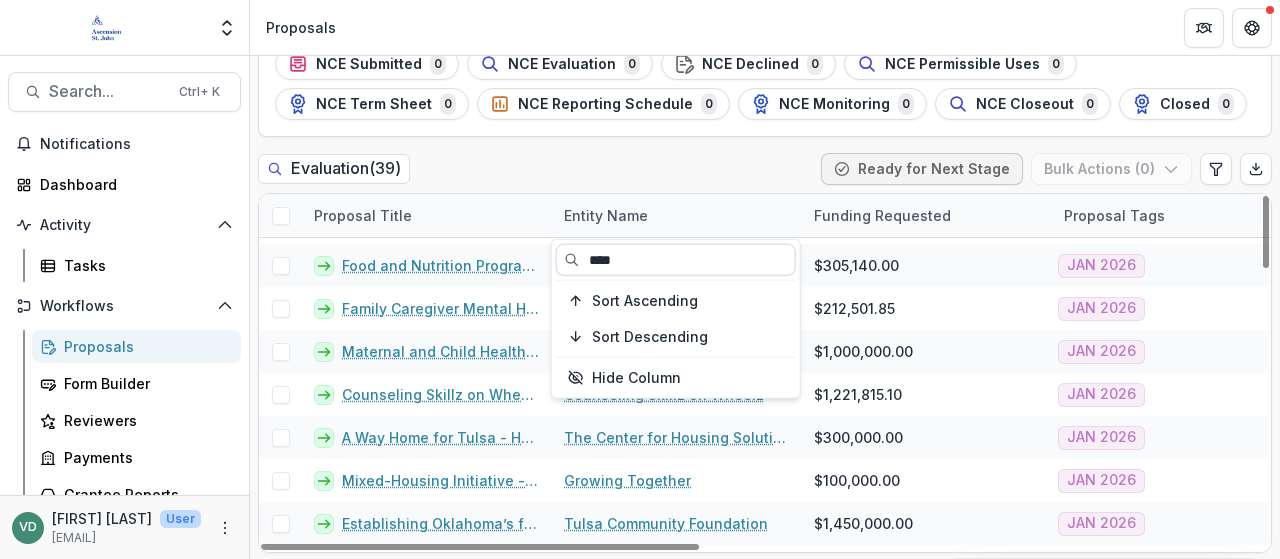 scroll, scrollTop: 0, scrollLeft: 0, axis: both 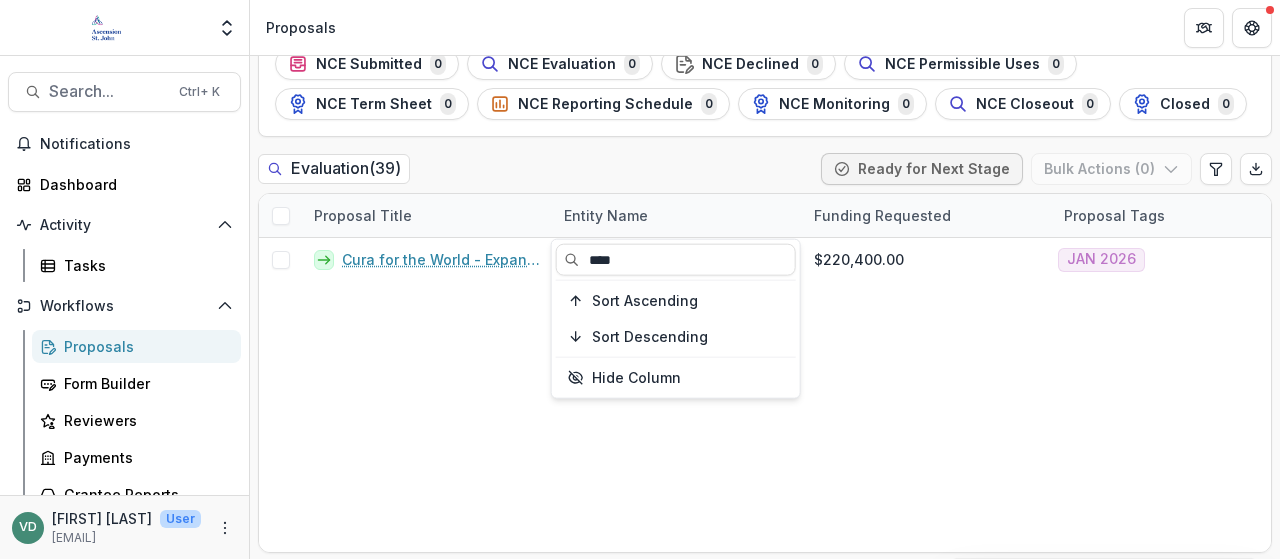 drag, startPoint x: 632, startPoint y: 255, endPoint x: 474, endPoint y: 207, distance: 165.13025 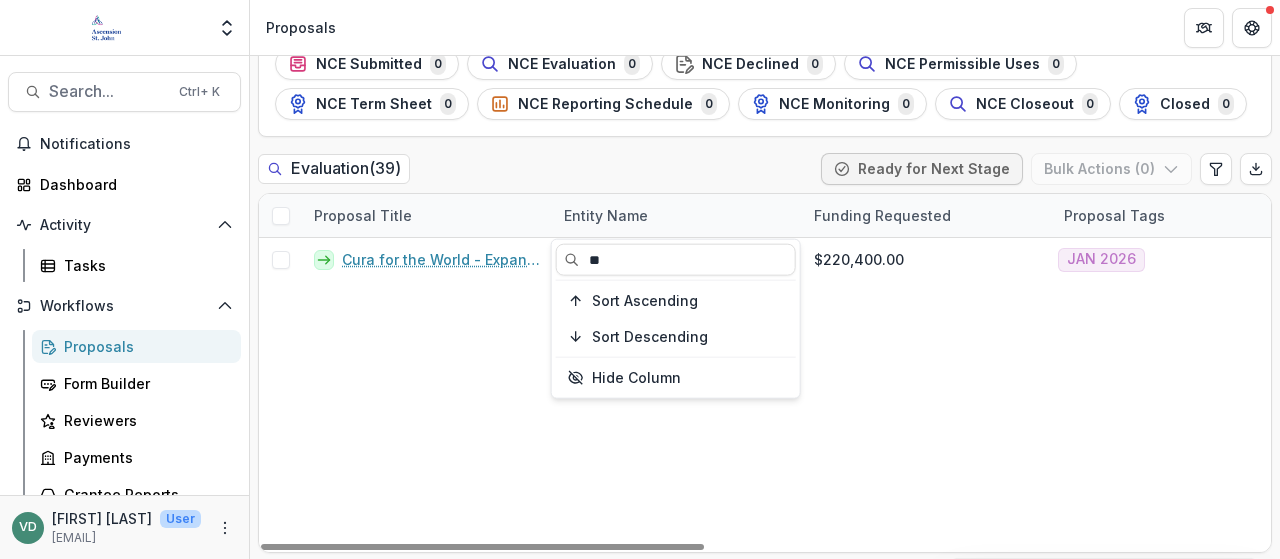 type on "*" 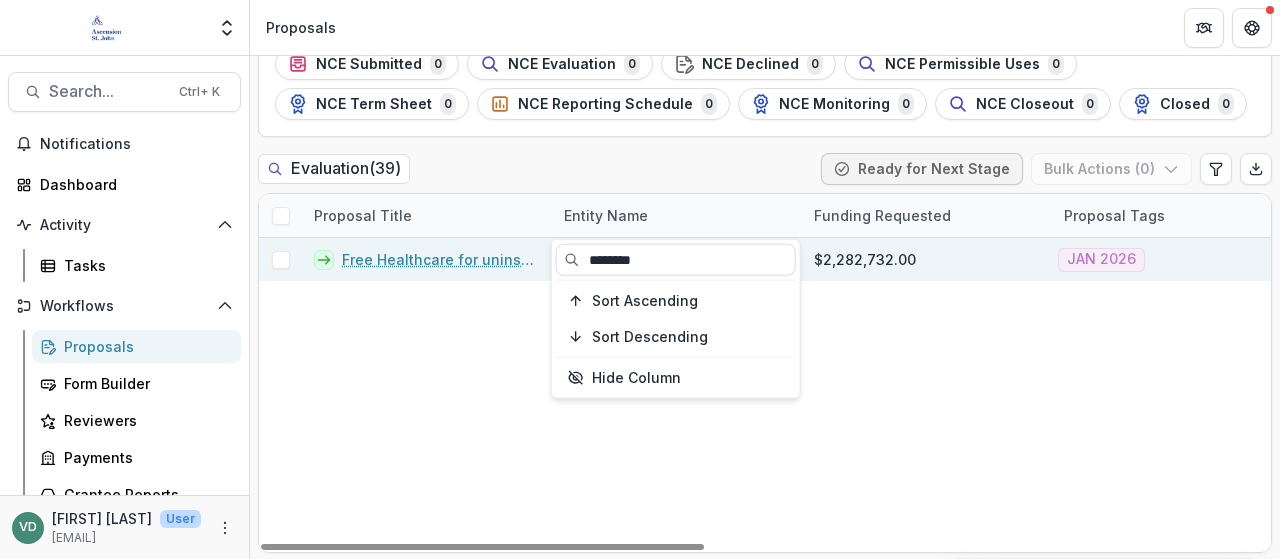 type on "********" 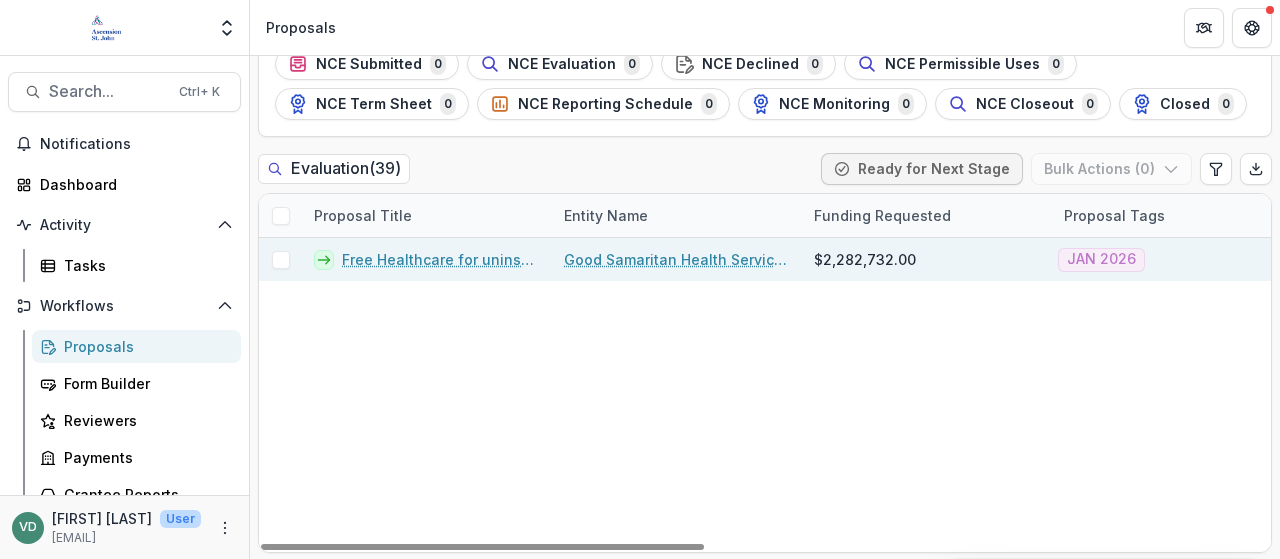 click on "Free Healthcare for uninsured and underinsured in Tulsa County" at bounding box center (441, 259) 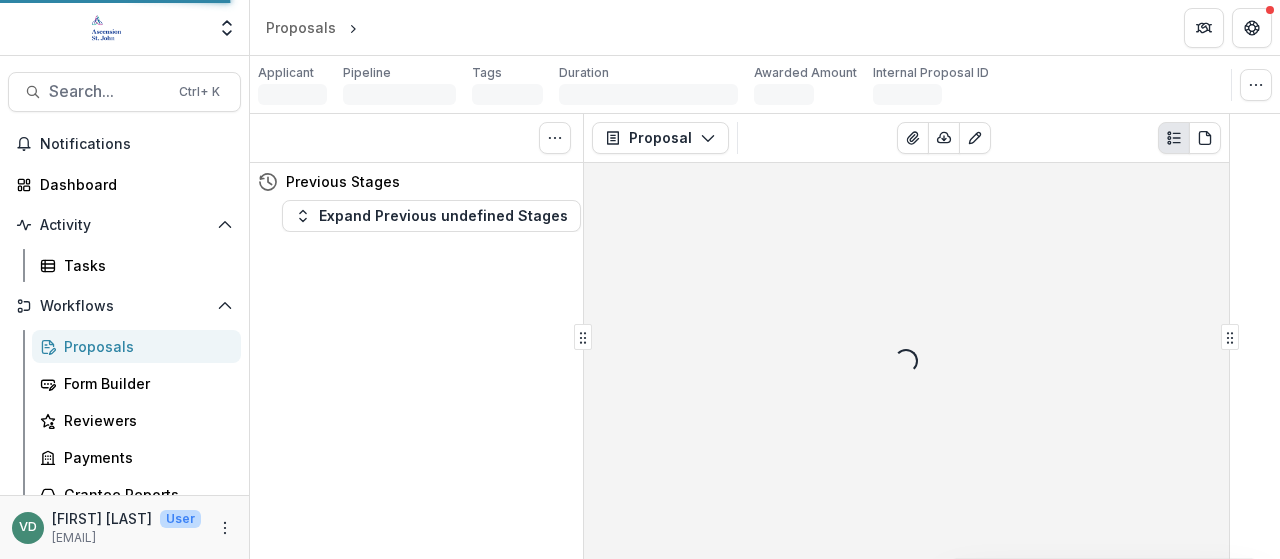 scroll, scrollTop: 0, scrollLeft: 0, axis: both 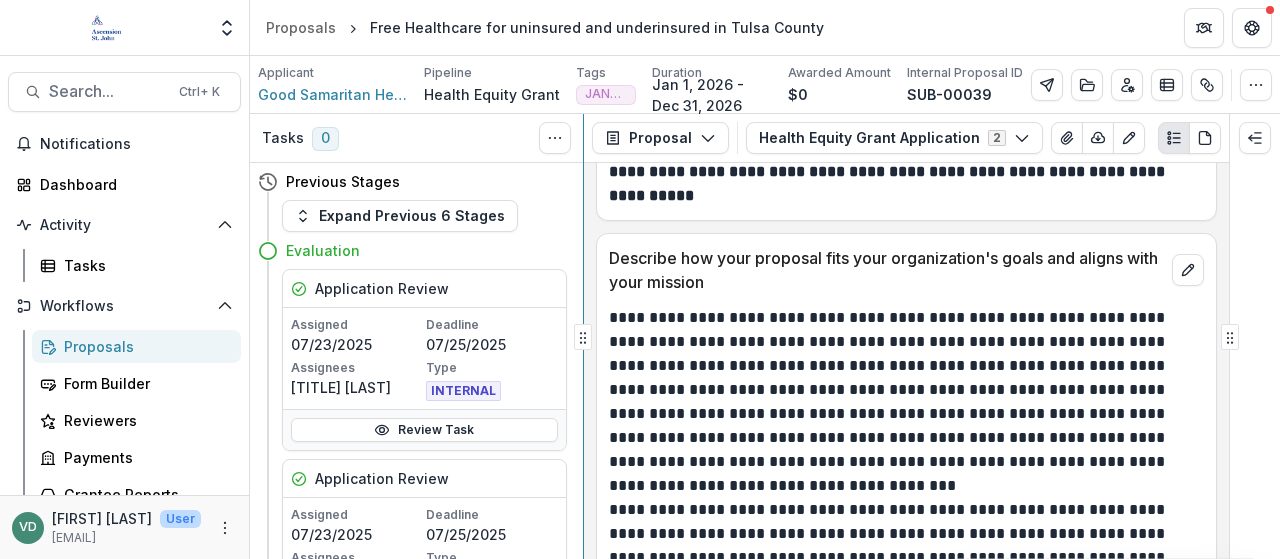 click on "Tasks 0 Show Cancelled Tasks Previous Stages Expand Previous 6 Stages Evaluation Application Review Assigned 07/23/2025 Deadline 07/25/2025 Assignees [TITLE] [LAST] Type INTERNAL Review Task Application Review Assigned 07/23/2025 Deadline 07/25/2025 Assignees [FIRST] [LAST] Type INTERNAL Review Task Application Review Assigned 07/23/2025 Deadline 07/25/2025 Assignees [TITLE] [LAST] Type INTERNAL Review Task Add Internal Reviewer Add External Reviewers Move to Site Visit Review Application Declined Move here Site Visit Review Move here Site Visit Review Incomplete Permissible Uses Move here Permissible Uses Complete? Incomplete [FIRST] [LAST] Approval Incomplete Board Review Move here Board Outcome Incomplete Board Declined Move here Board Approved & Term Sheet Move here Terms Sheet Signature Incomplete Contract & Legal Move here Upload Signed Grant Agreements Incomplete Reporting Schedule Move here Dynamic Reporting Schedule Incomplete Payment Schedule Move here Dynamic Payment Schedule Incomplete Monitoring 2" at bounding box center [765, 336] 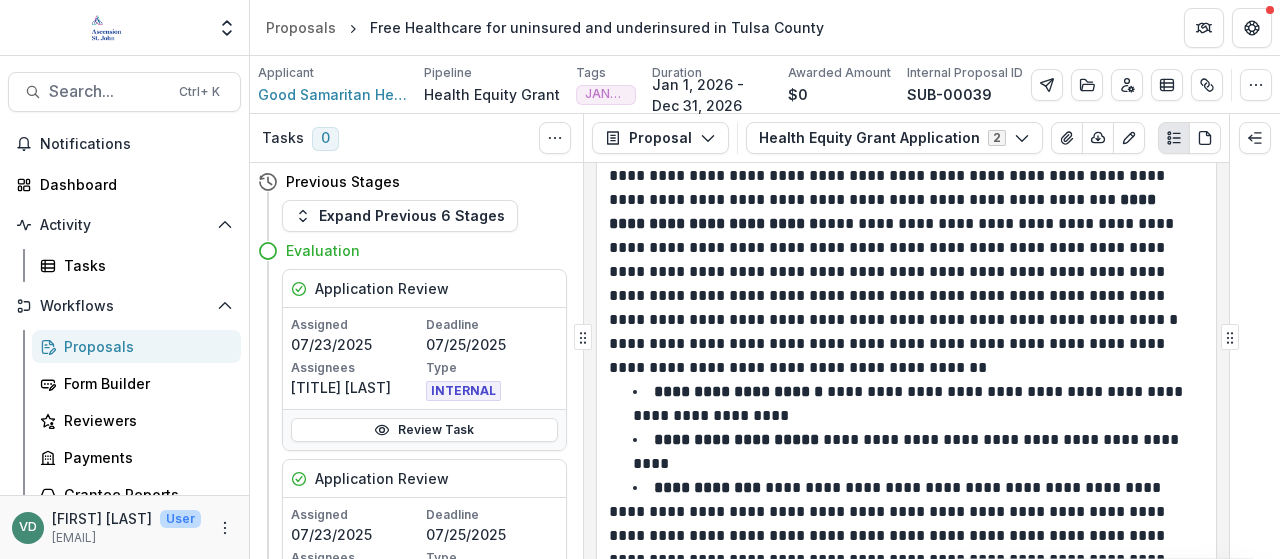 scroll, scrollTop: 5622, scrollLeft: 0, axis: vertical 